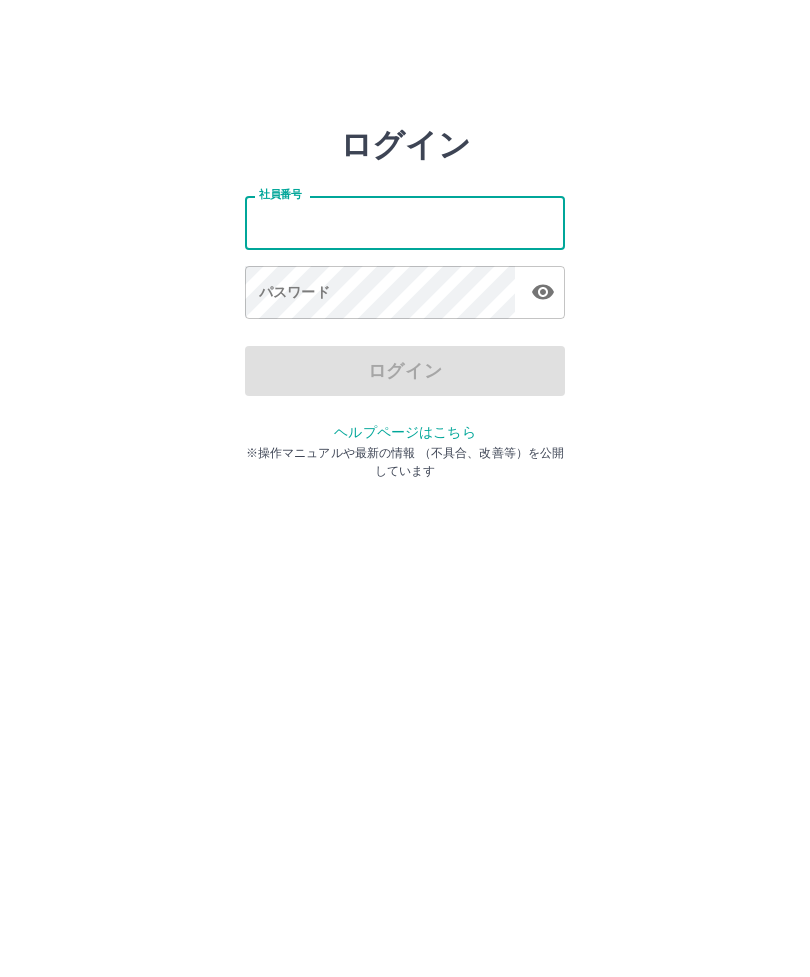 scroll, scrollTop: 0, scrollLeft: 0, axis: both 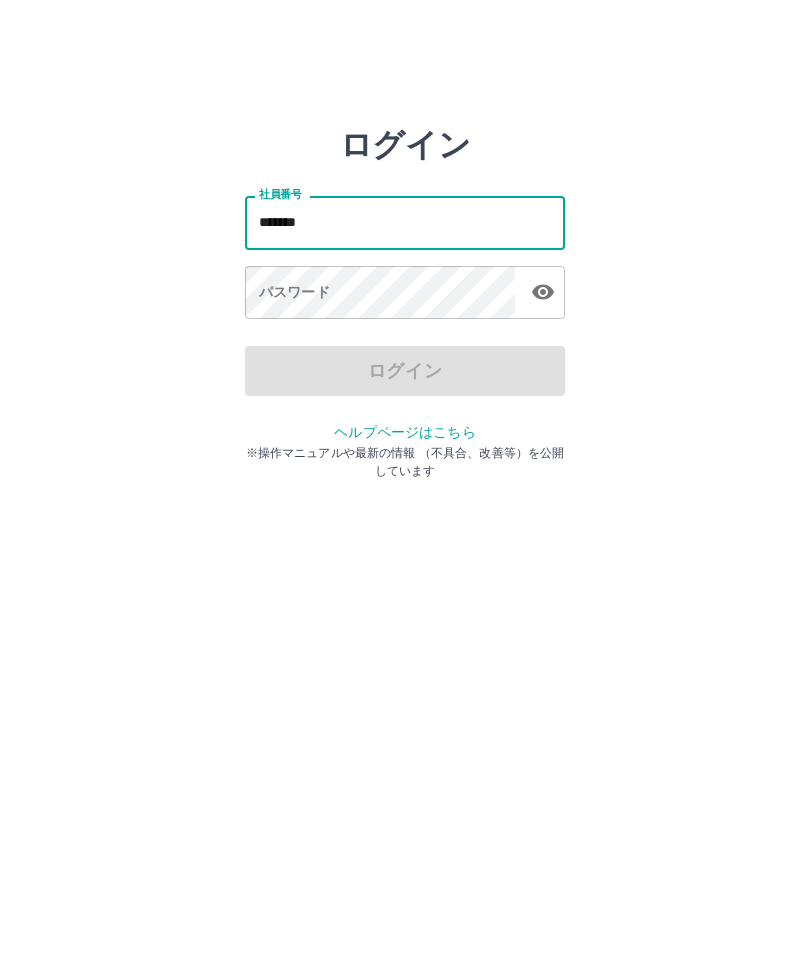 type on "*******" 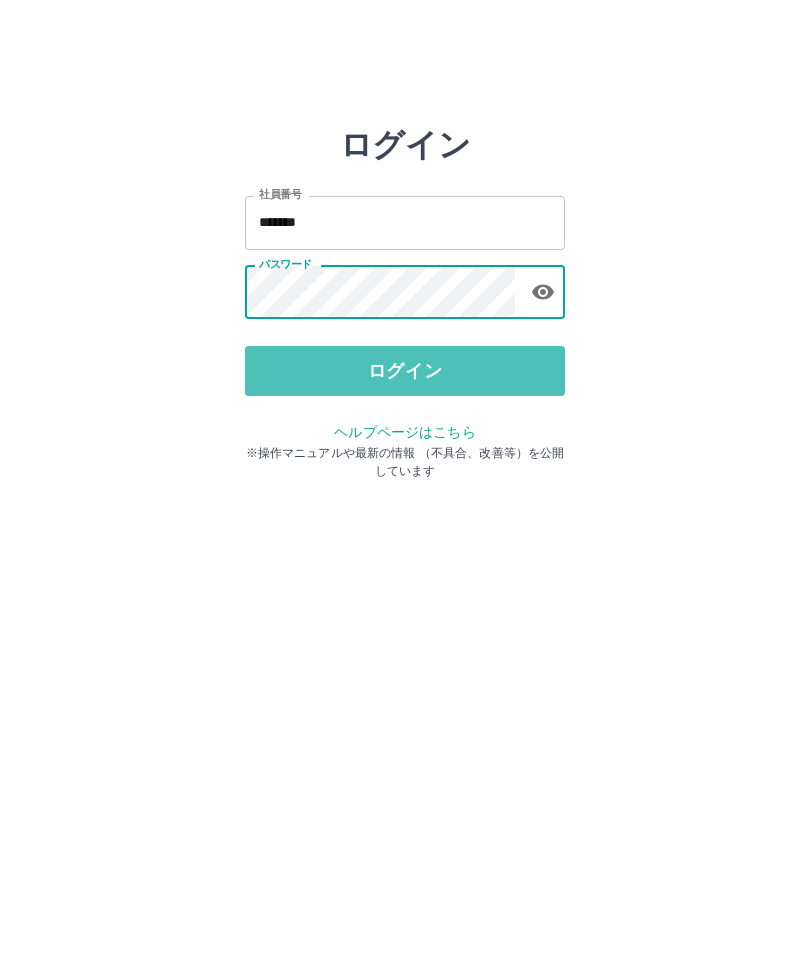 click on "ログイン" at bounding box center [405, 371] 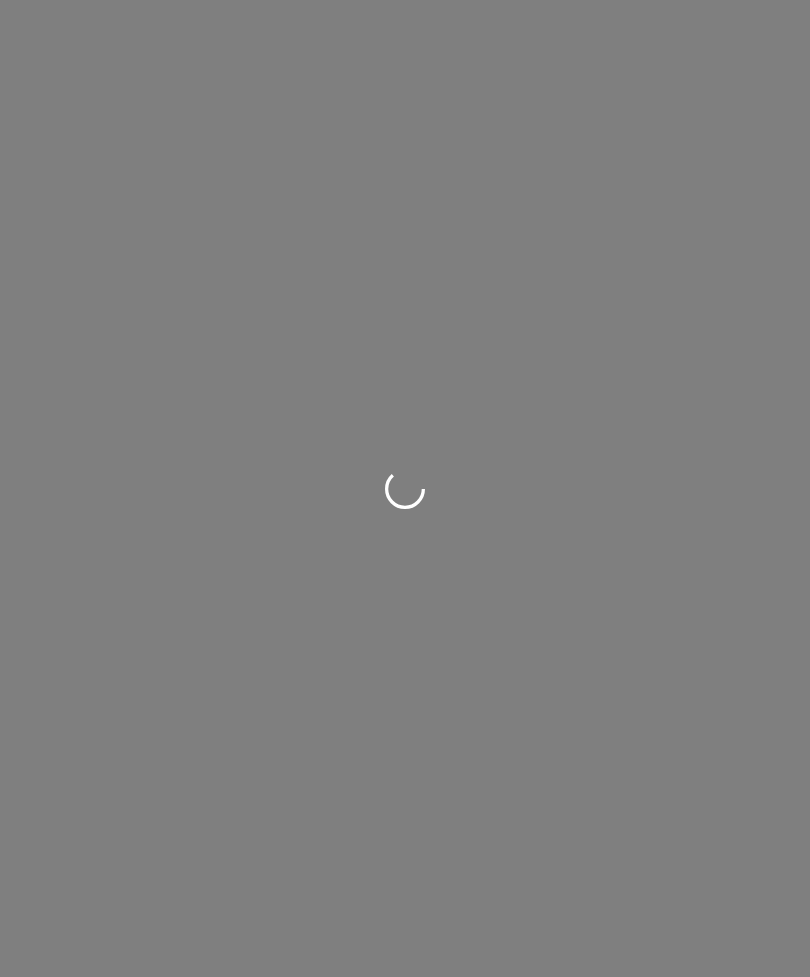 scroll, scrollTop: 0, scrollLeft: 0, axis: both 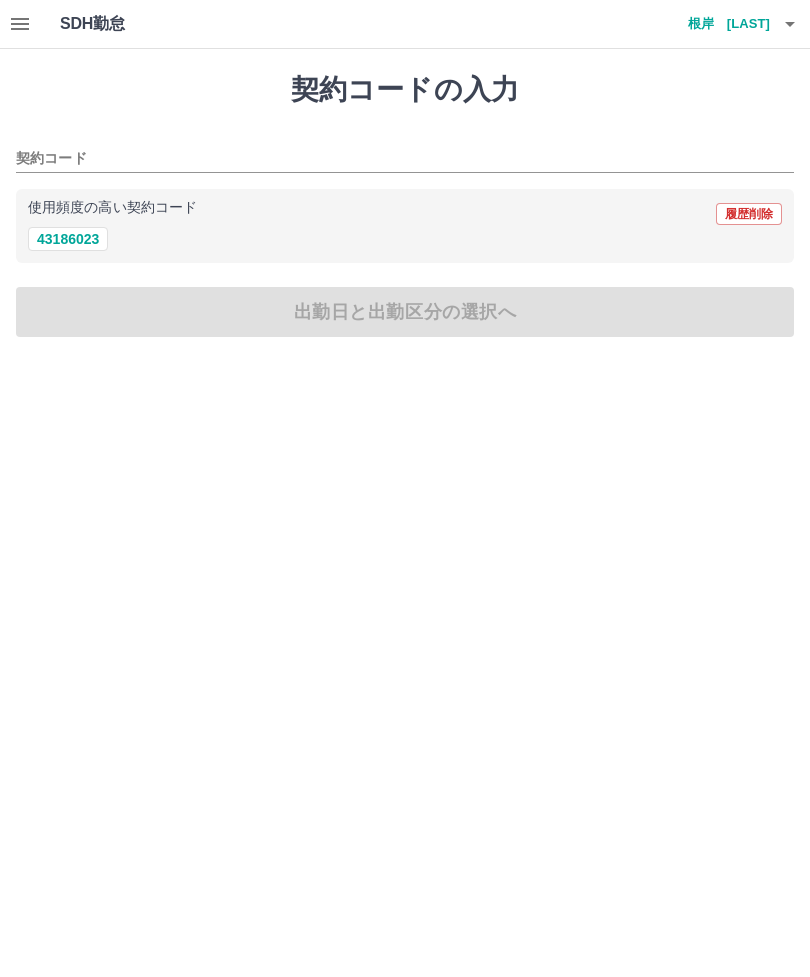 click on "43186023" at bounding box center (68, 239) 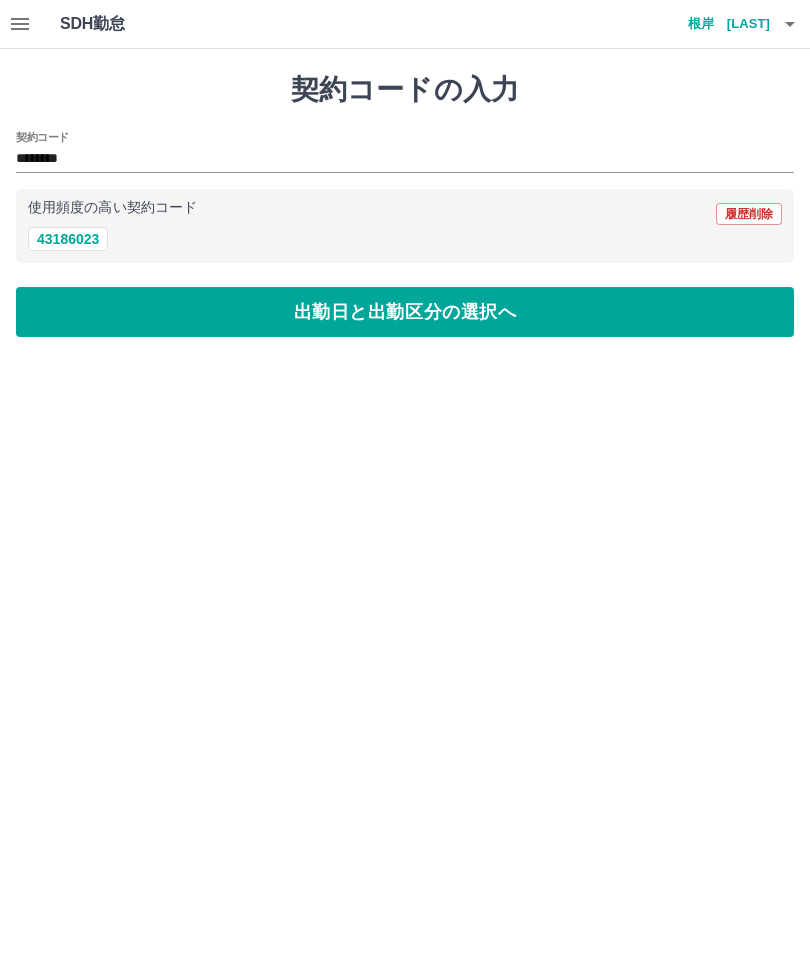 click on "出勤日と出勤区分の選択へ" at bounding box center [405, 312] 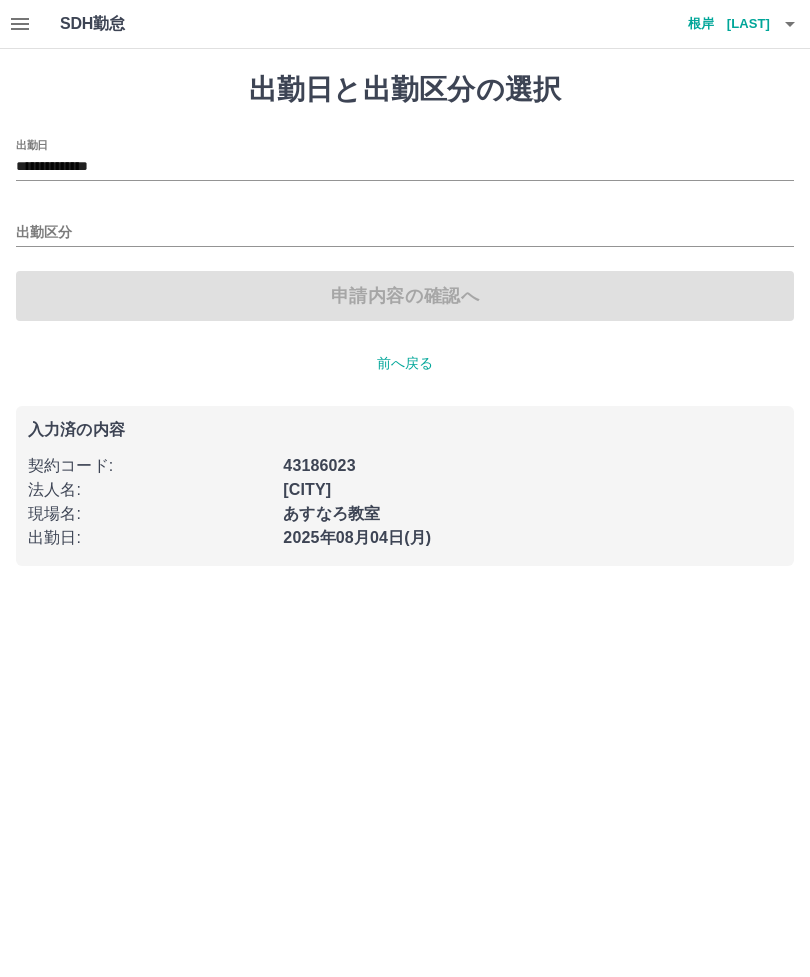 click on "**********" at bounding box center [405, 167] 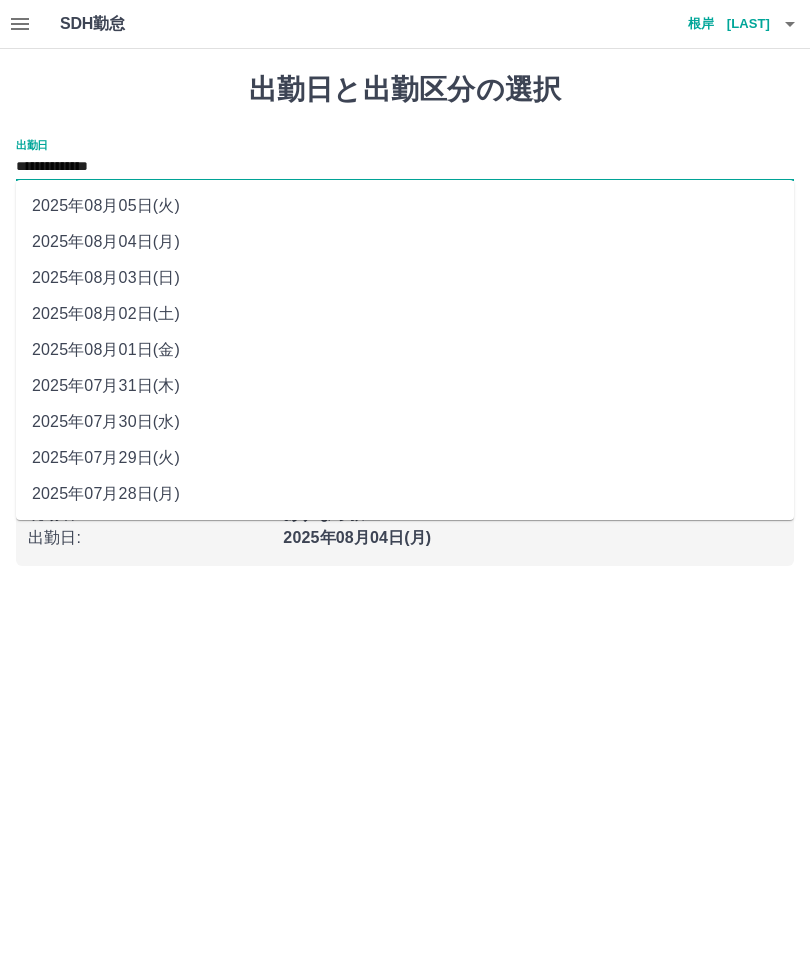 click on "2025年08月05日(火)" at bounding box center [405, 206] 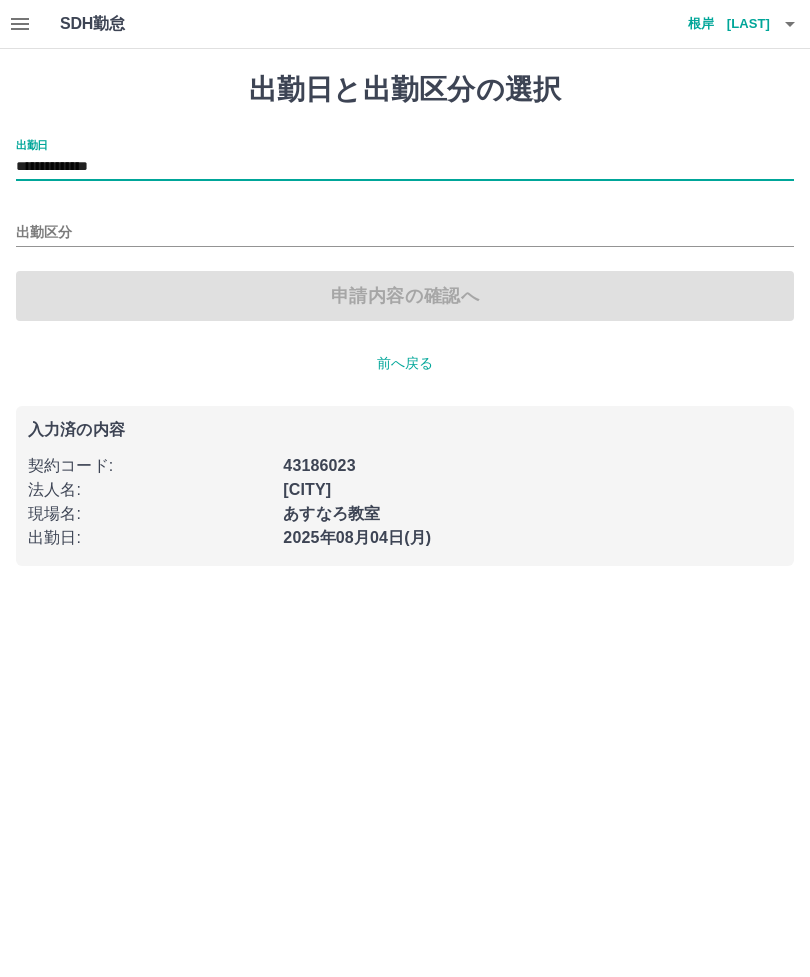 click on "前へ戻る" at bounding box center (405, 363) 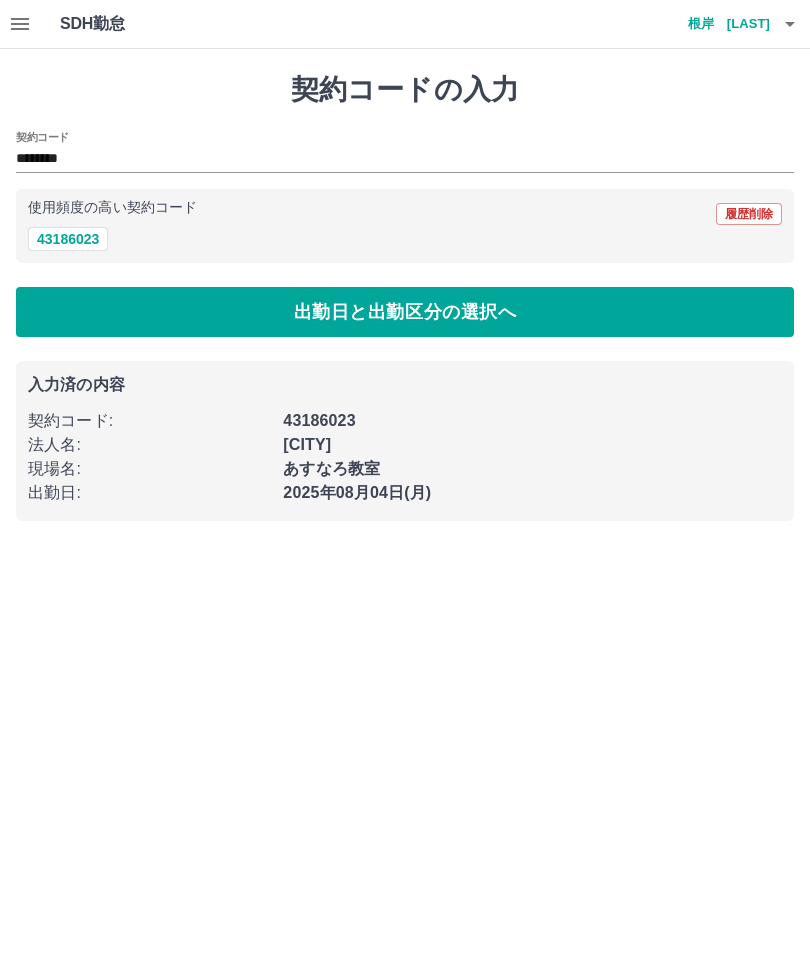 click on "あすなろ教室" at bounding box center (331, 468) 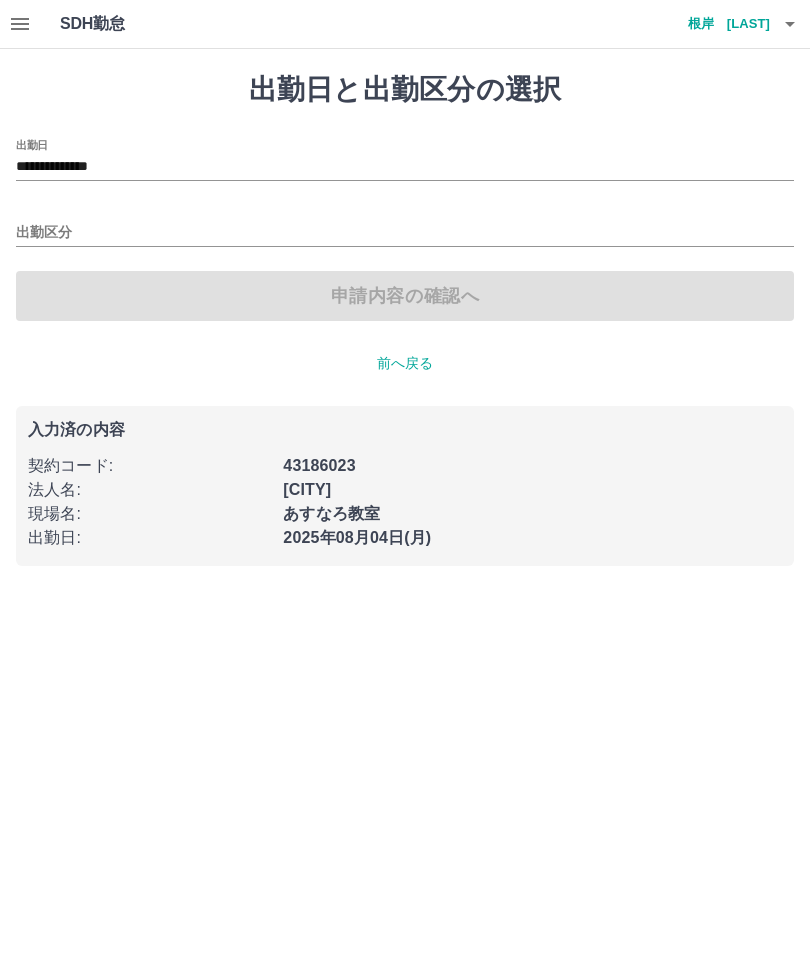 click on "出勤区分" at bounding box center (405, 233) 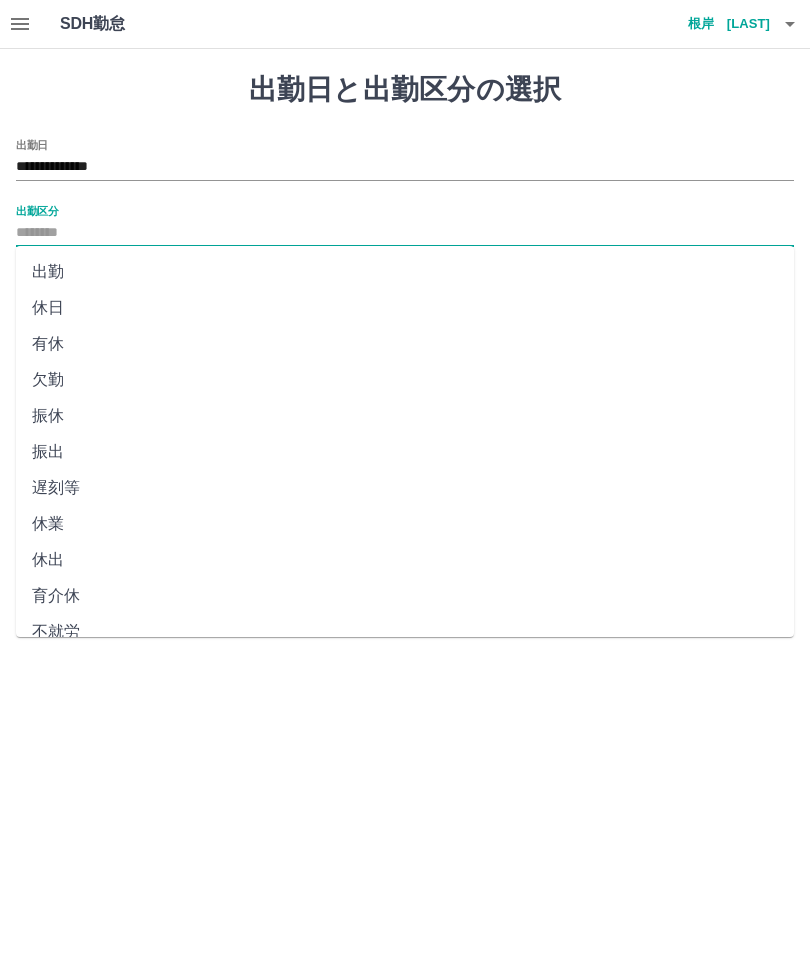 click on "出勤" at bounding box center [405, 272] 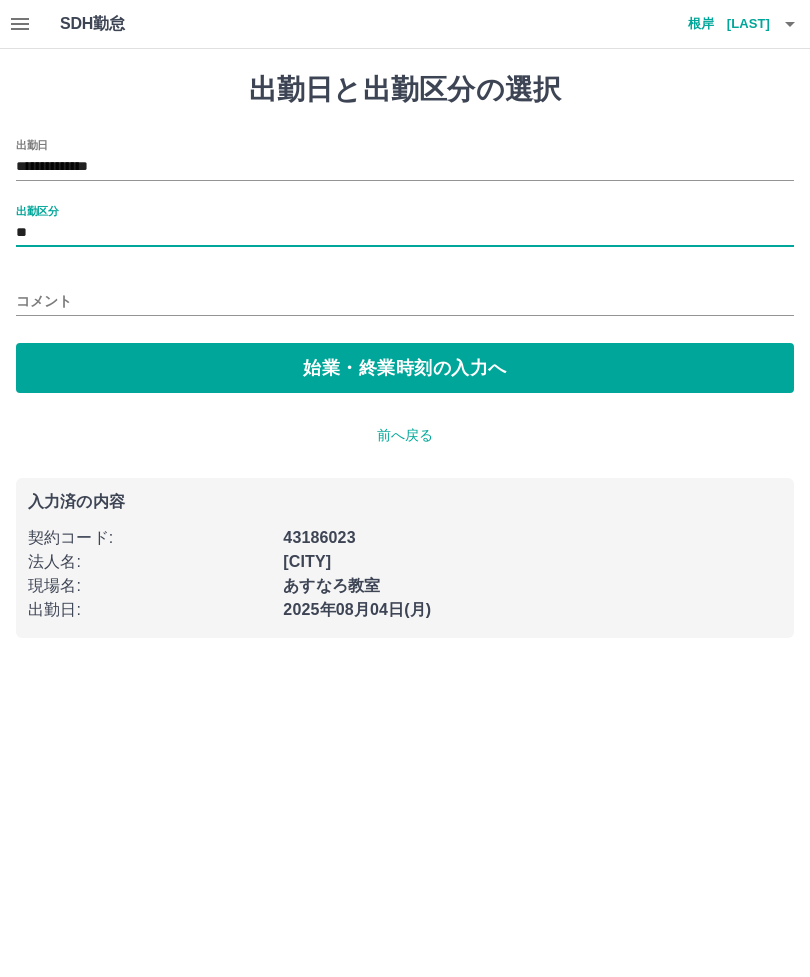 click on "始業・終業時刻の入力へ" at bounding box center (405, 368) 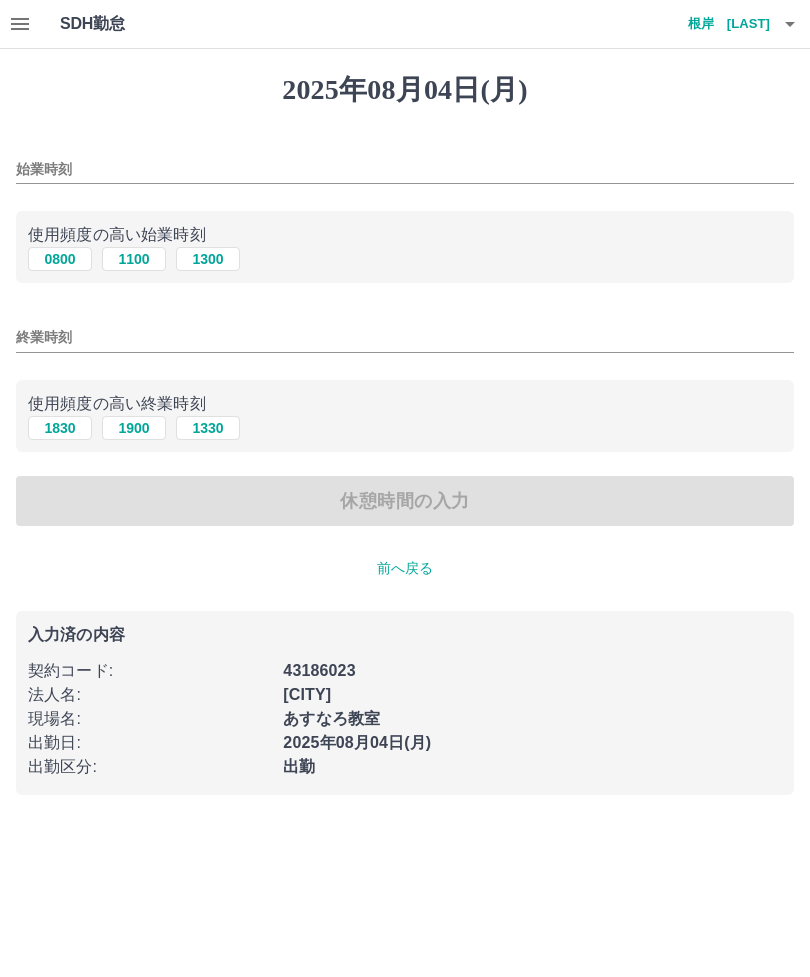 click on "0800" at bounding box center [60, 259] 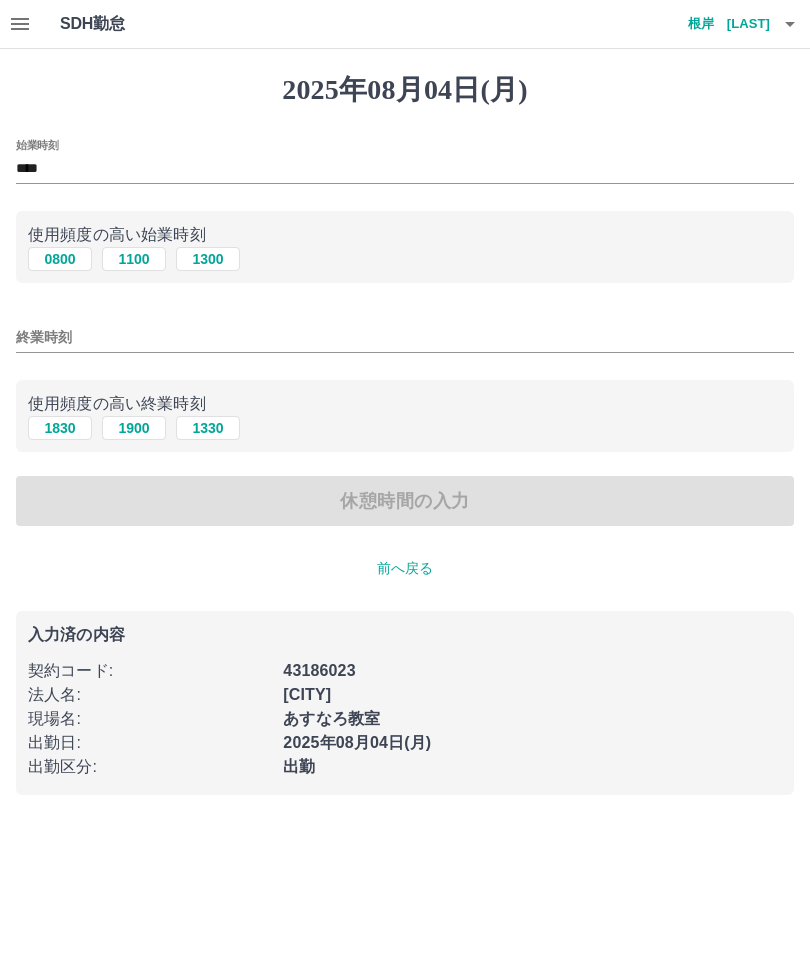click on "終業時刻" at bounding box center (405, 337) 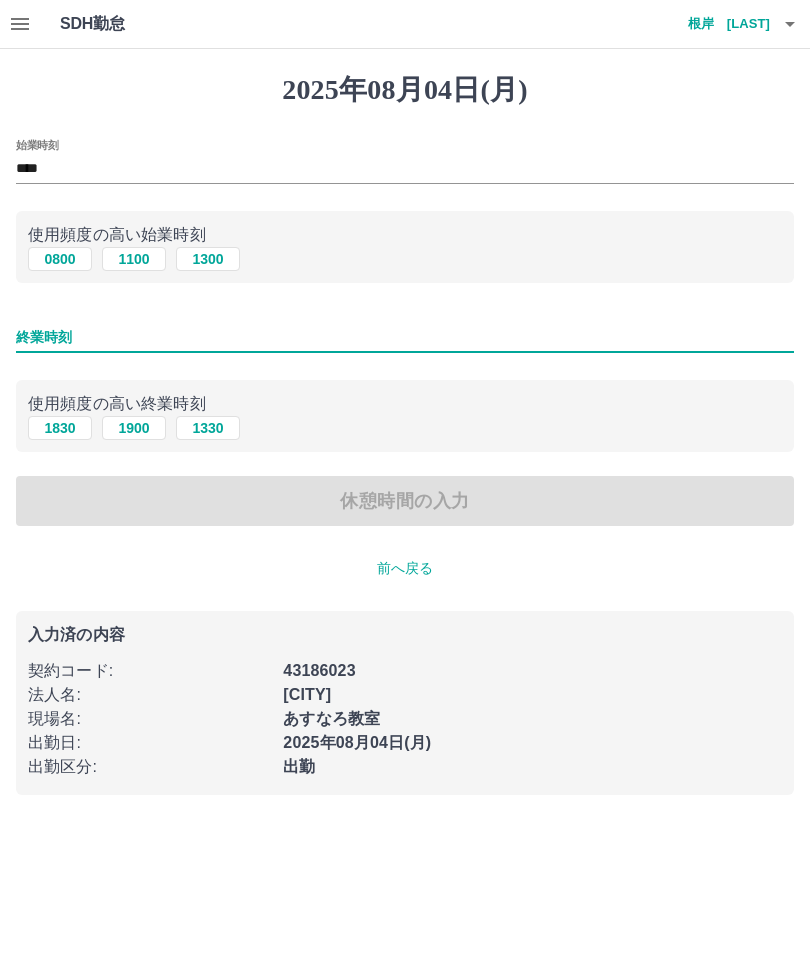 click on "始業時刻 **** 使用頻度の高い始業時刻 0800 1100 1300 終業時刻 使用頻度の高い終業時刻 1830 1900 1330 休憩時間の入力" at bounding box center (405, 333) 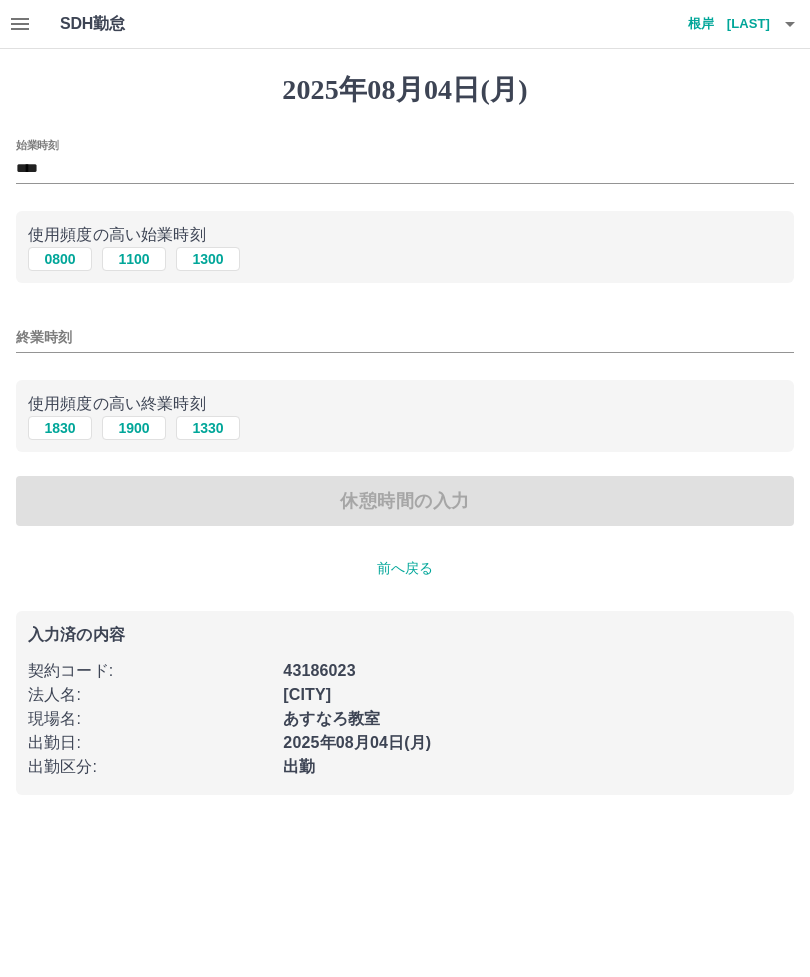 click on "始業時刻 **** 使用頻度の高い始業時刻 0800 1100 1300 終業時刻 使用頻度の高い終業時刻 1830 1900 1330 休憩時間の入力" at bounding box center (405, 333) 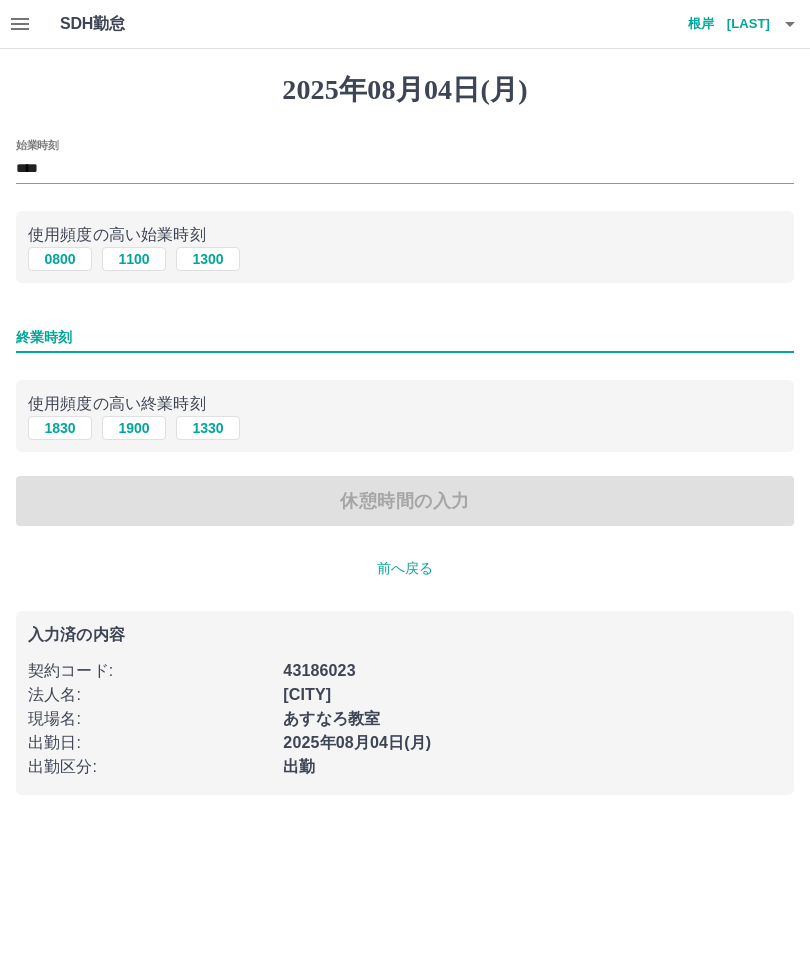 click on "始業時刻 **** 使用頻度の高い始業時刻 0800 1100 1300 終業時刻 使用頻度の高い終業時刻 1830 1900 1330 休憩時間の入力" at bounding box center [405, 333] 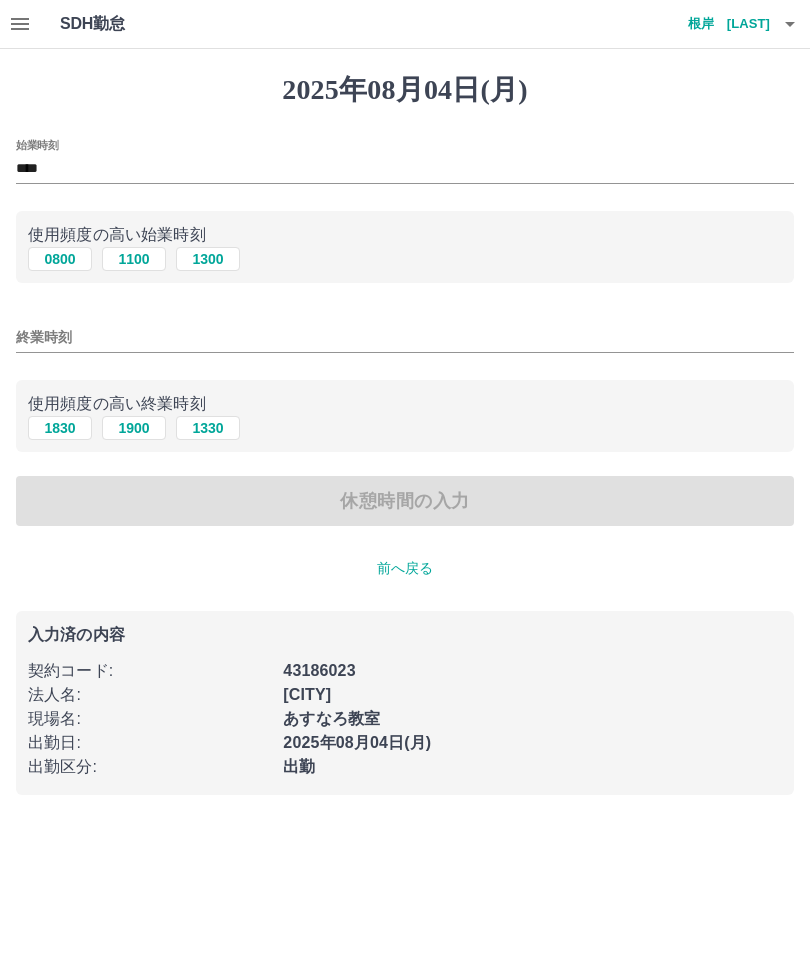 click on "終業時刻" at bounding box center [405, 337] 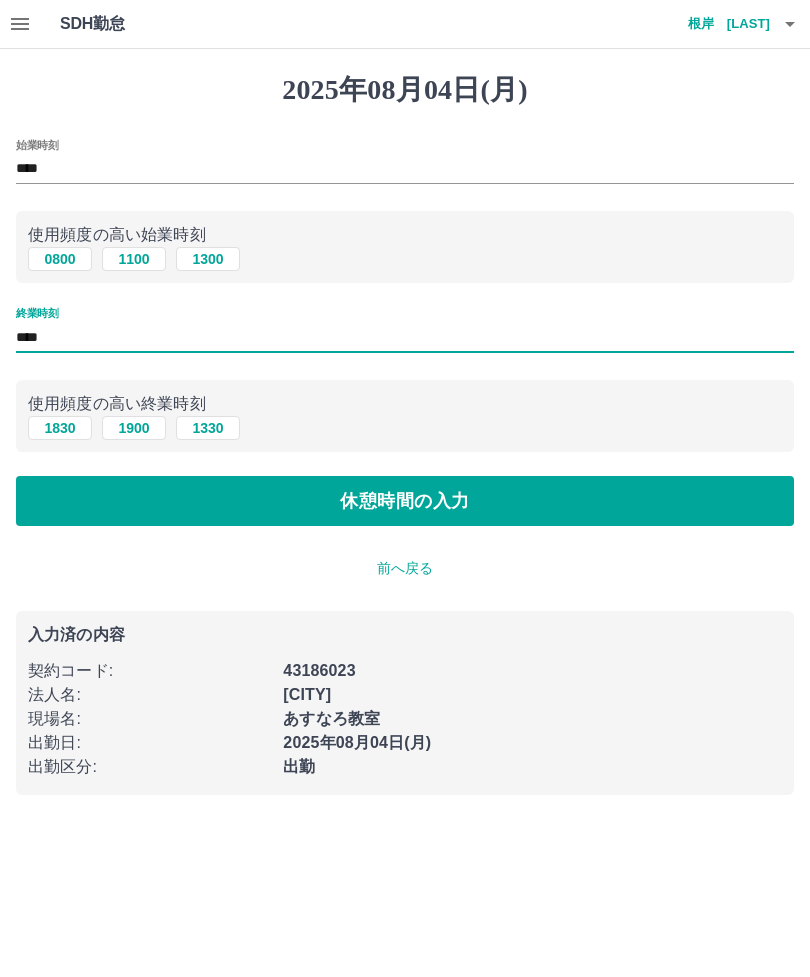 type on "****" 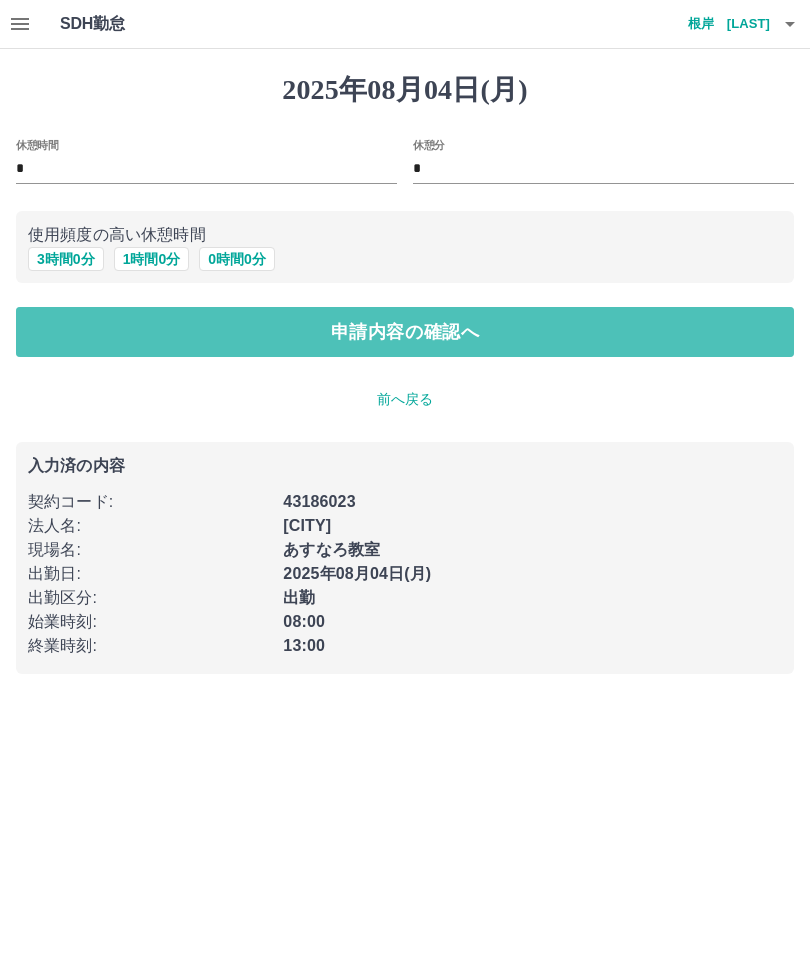 click on "申請内容の確認へ" at bounding box center [405, 332] 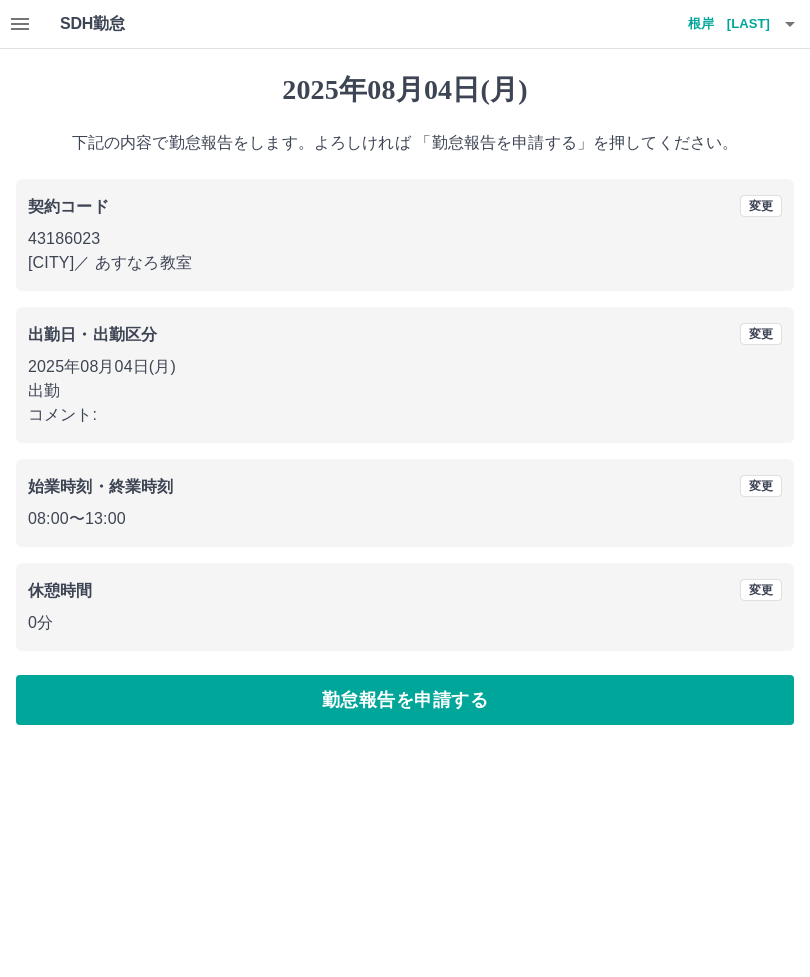 click on "勤怠報告を申請する" at bounding box center (405, 700) 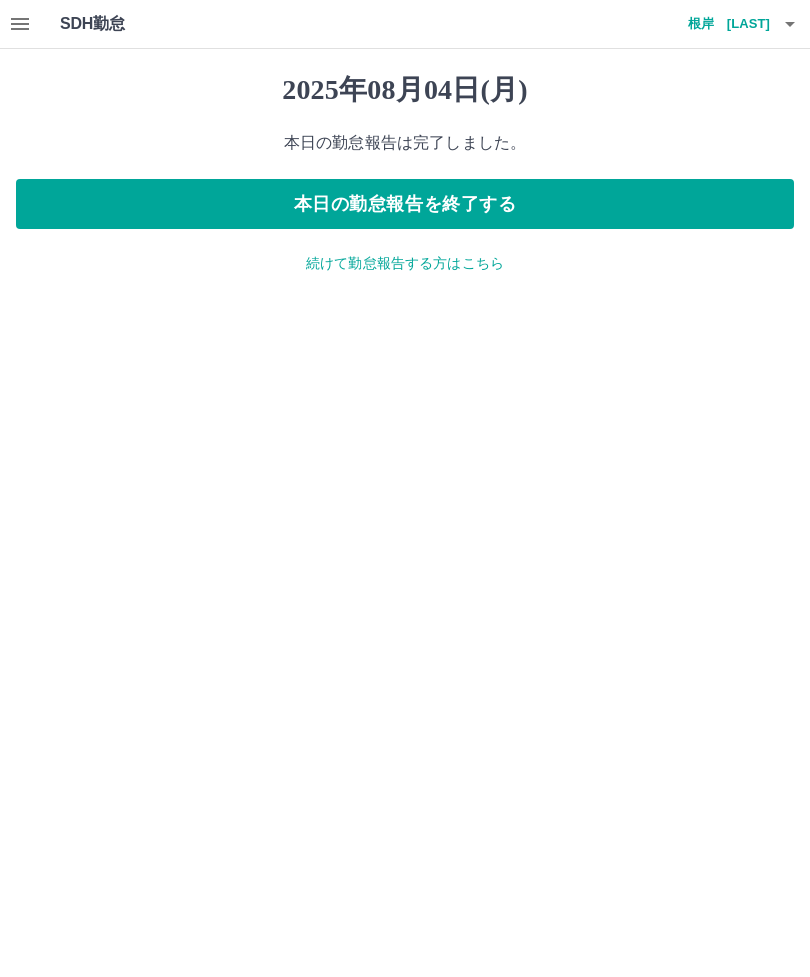 click on "本日の勤怠報告を終了する" at bounding box center (405, 204) 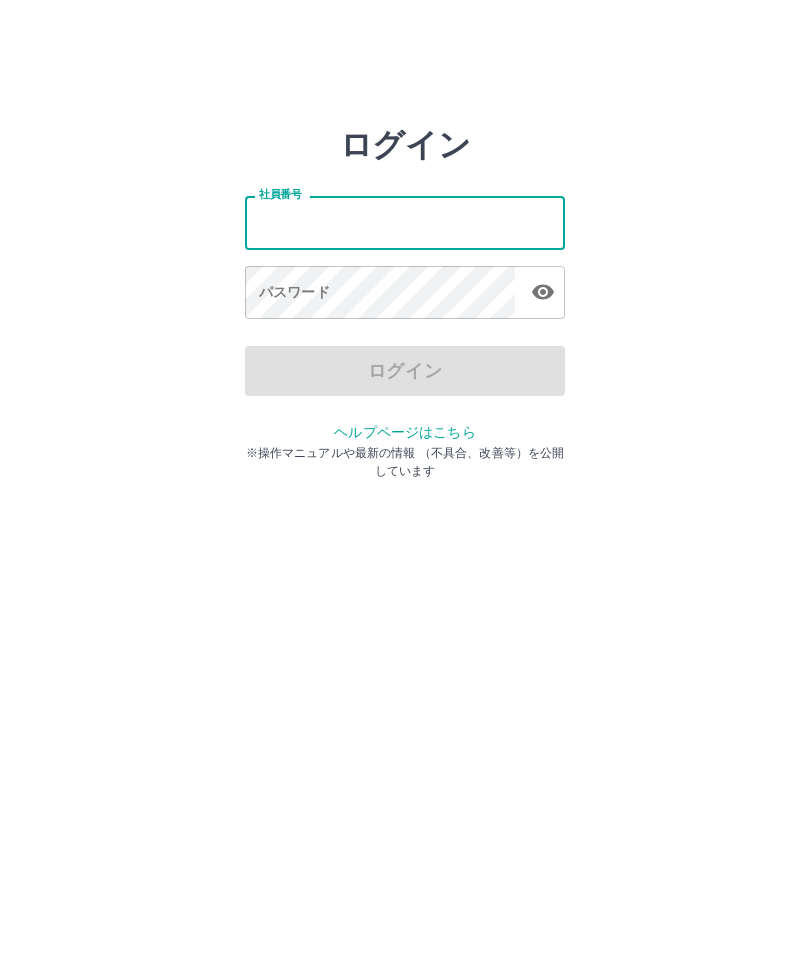 scroll, scrollTop: 0, scrollLeft: 0, axis: both 